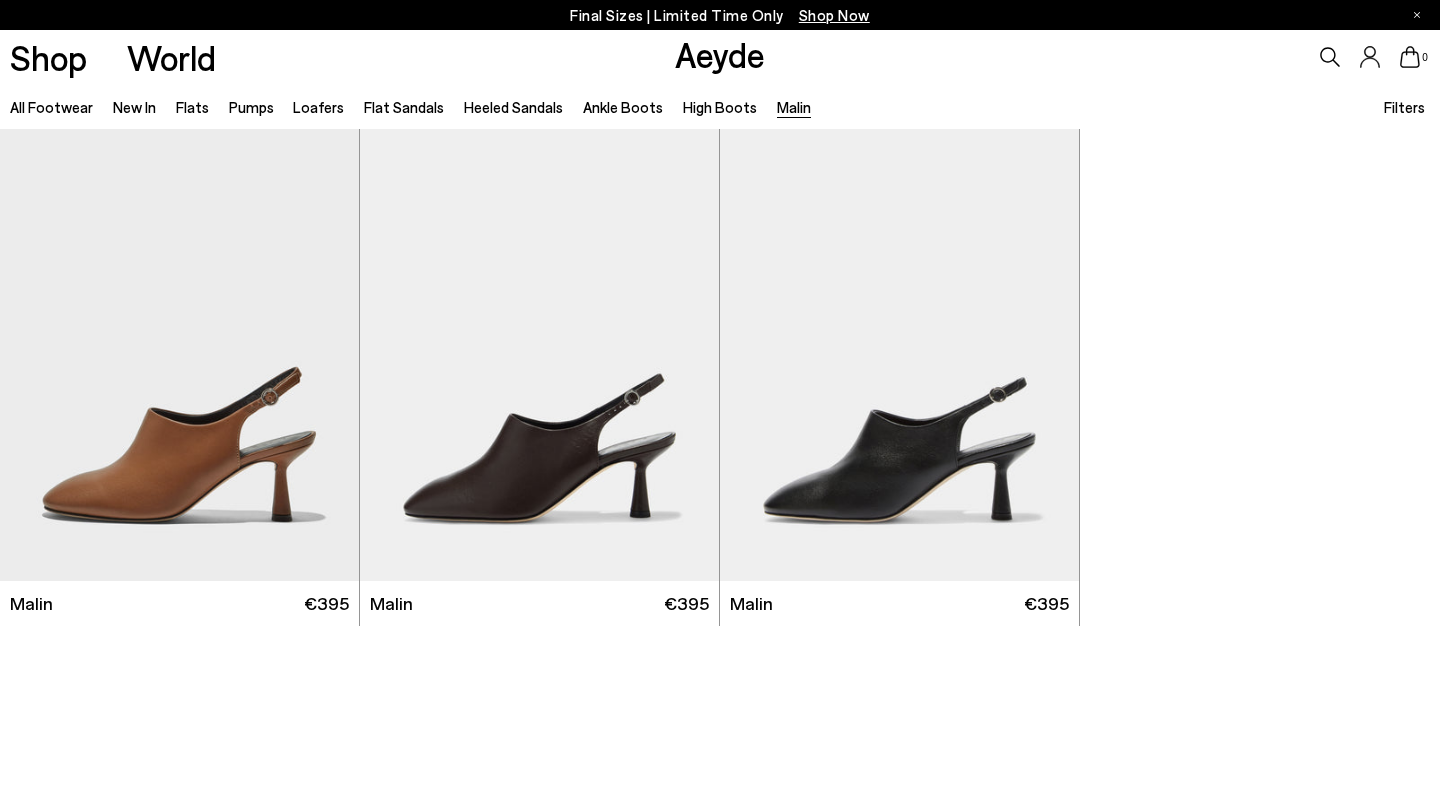 scroll, scrollTop: 0, scrollLeft: 0, axis: both 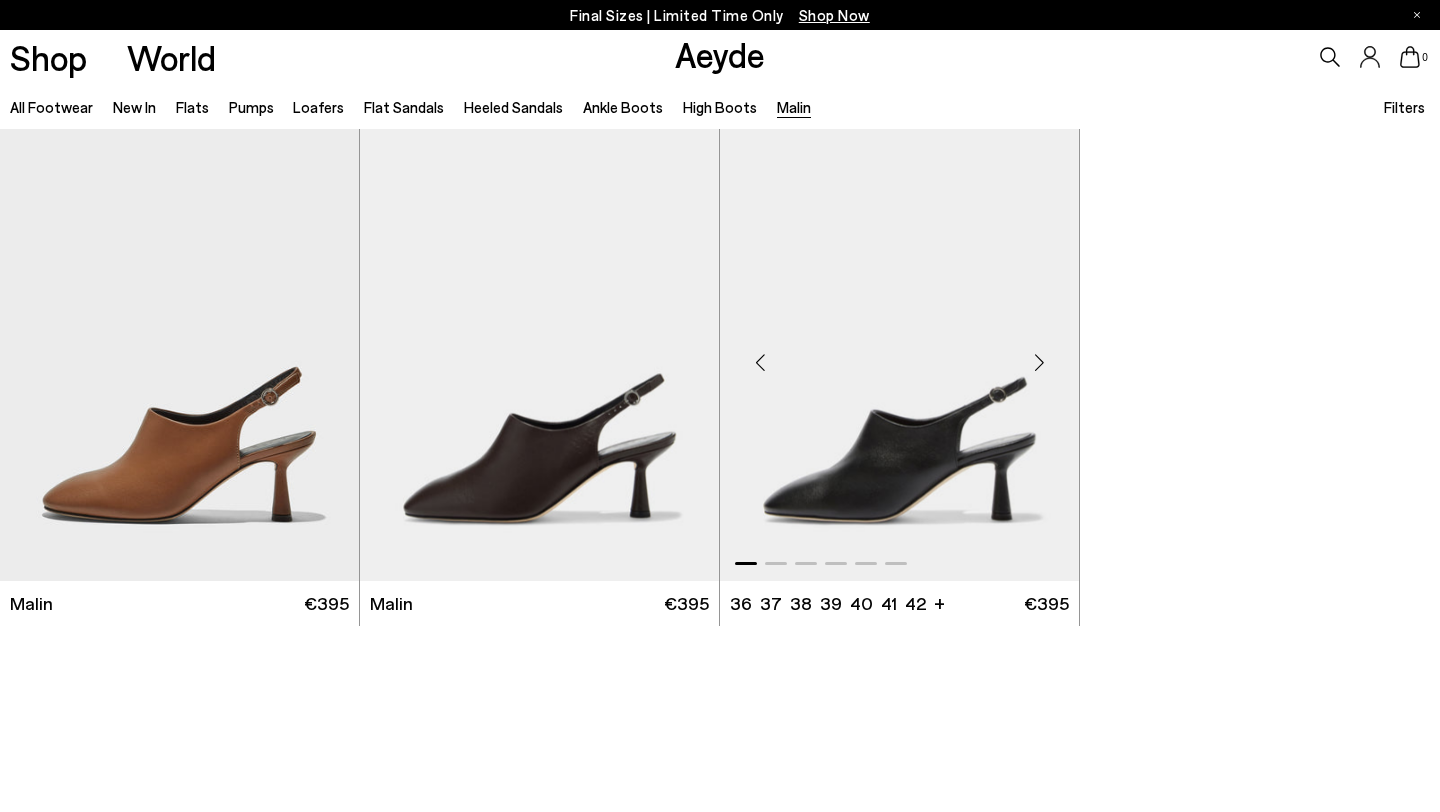 click at bounding box center (899, 354) 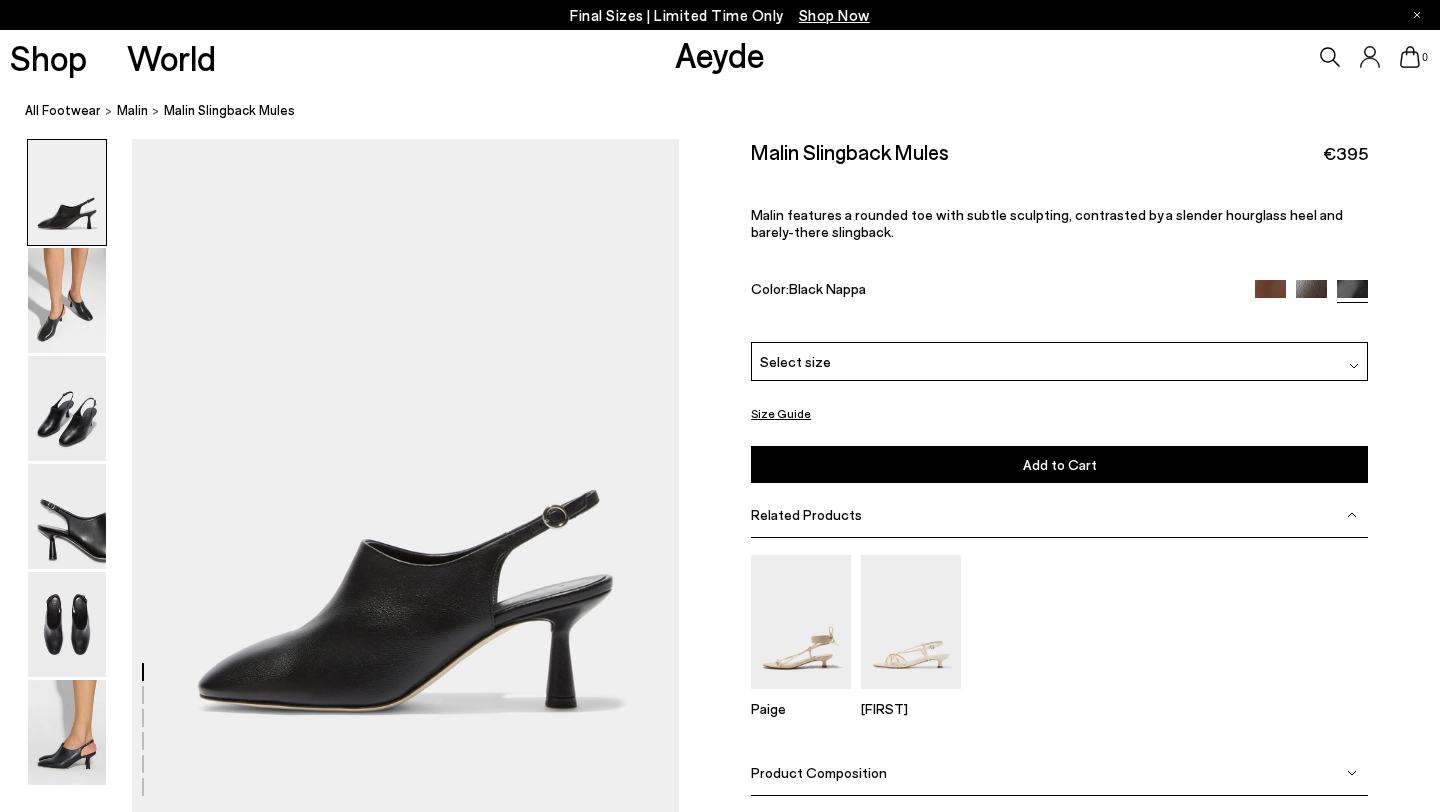 scroll, scrollTop: 0, scrollLeft: 0, axis: both 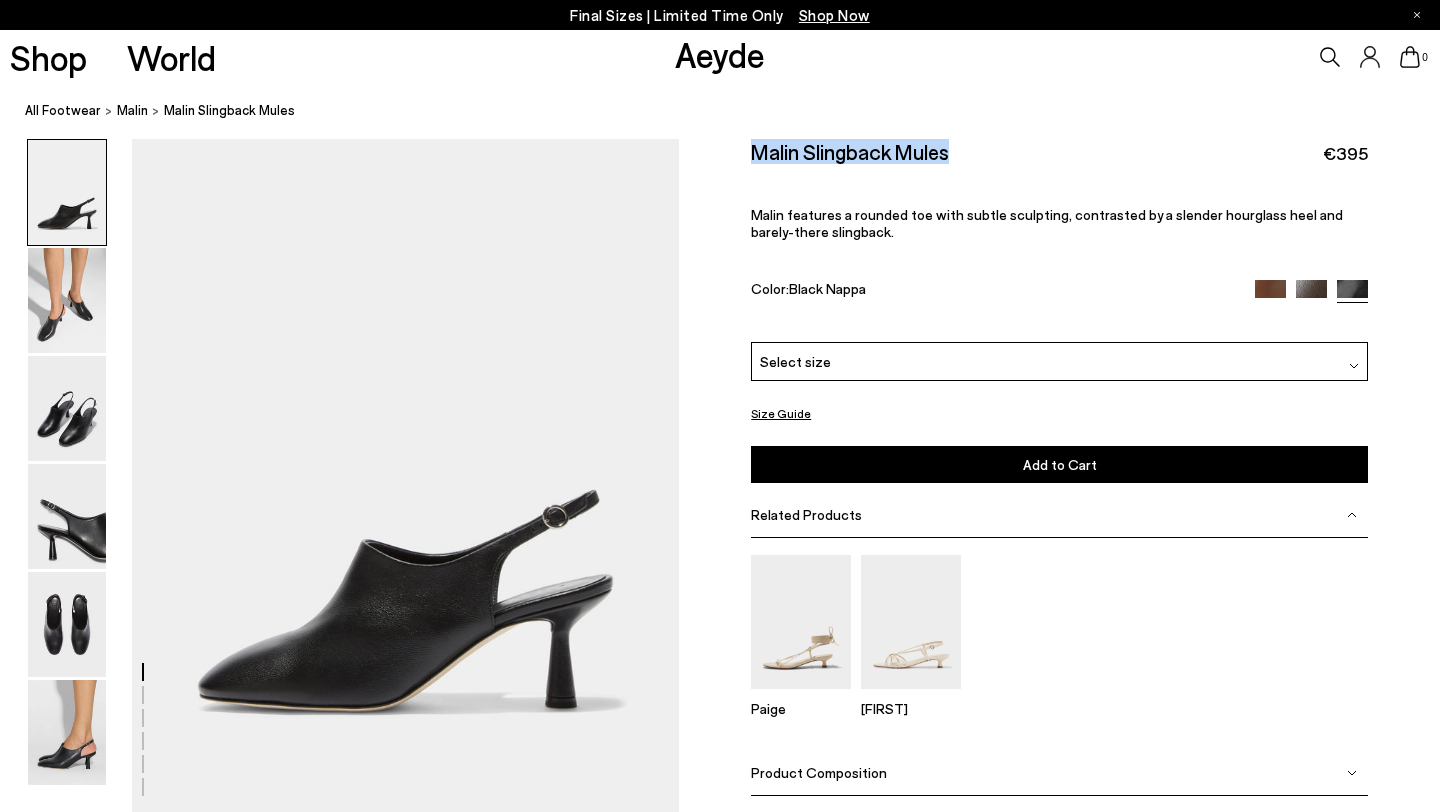 drag, startPoint x: 965, startPoint y: 143, endPoint x: 750, endPoint y: 143, distance: 215 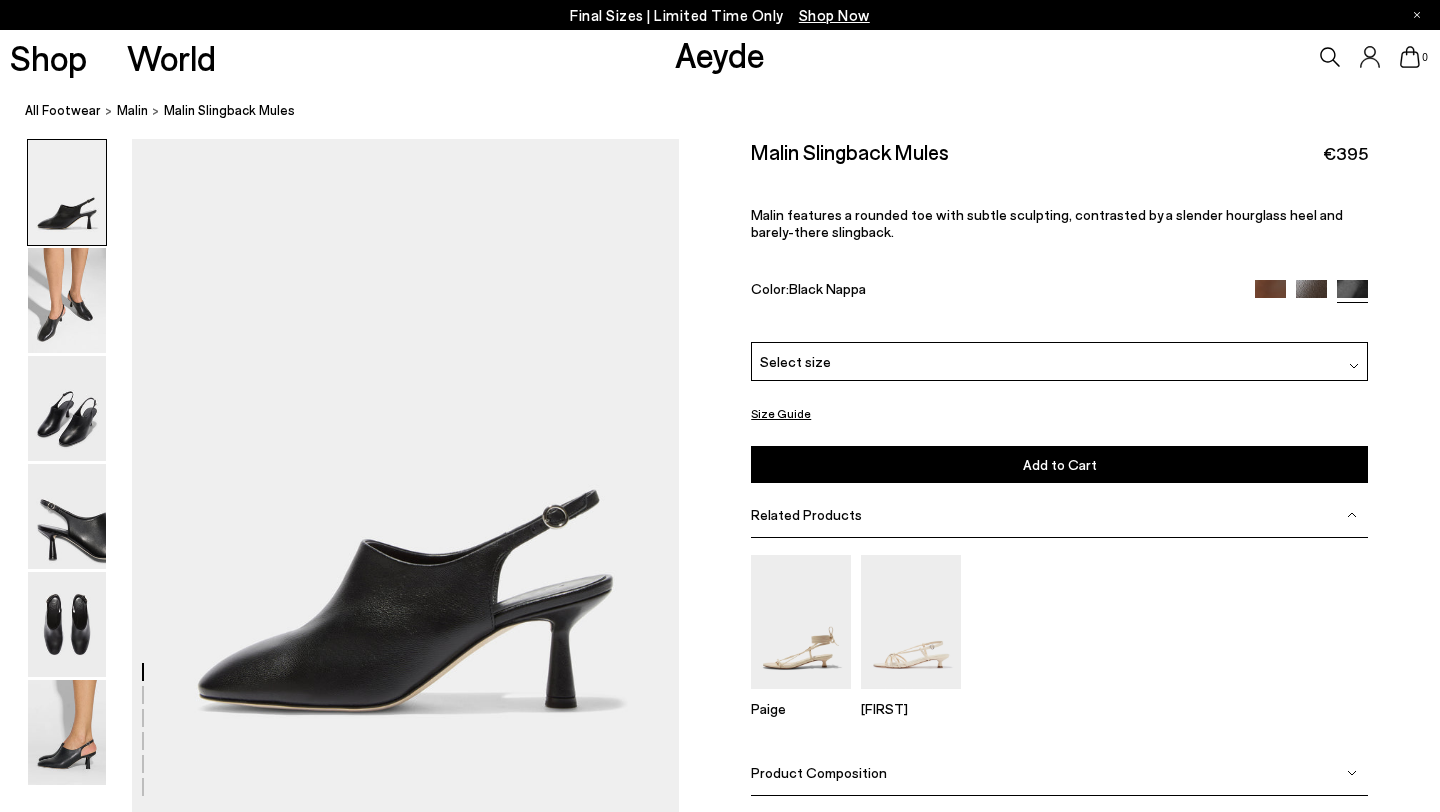 click on "0" at bounding box center (1200, 57) 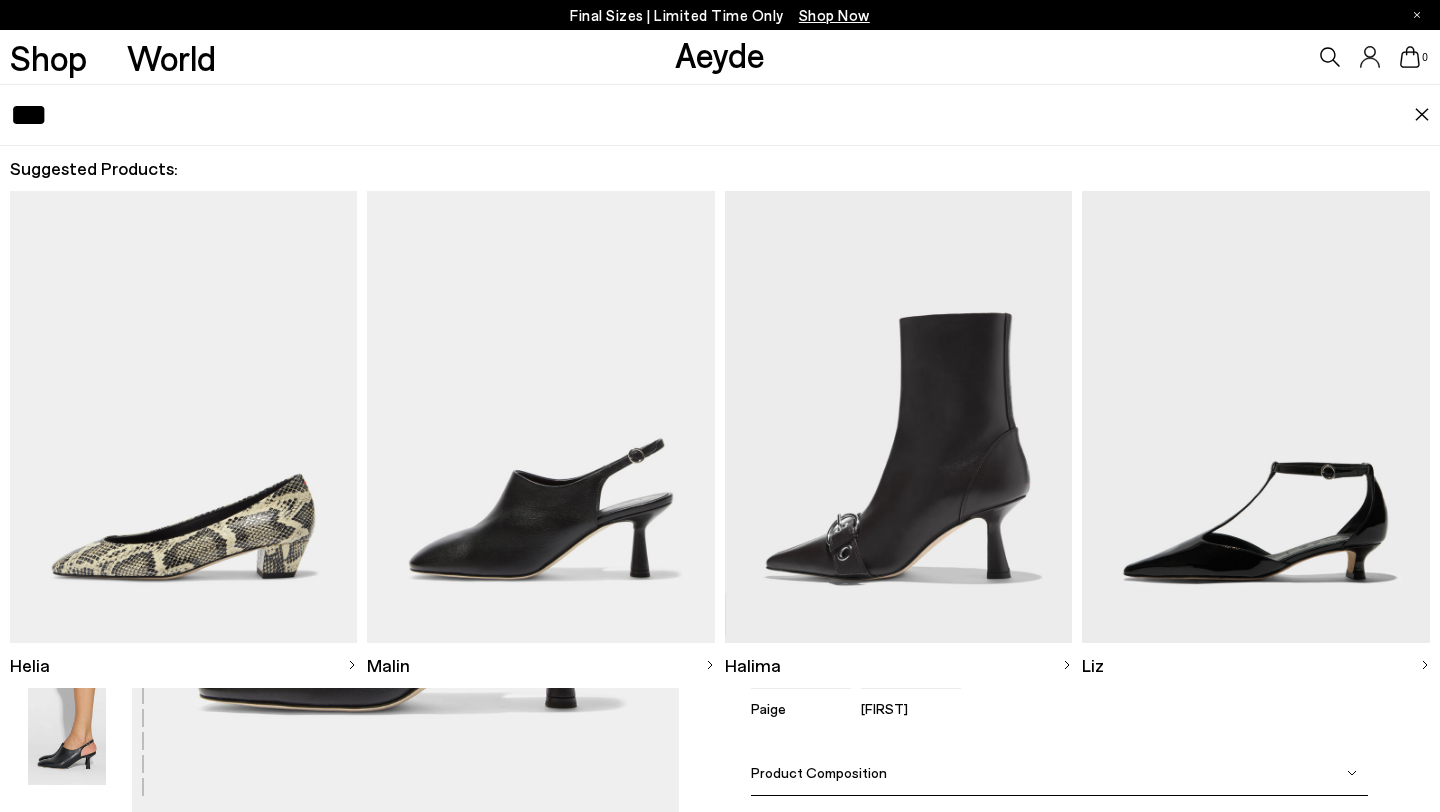 type on "***" 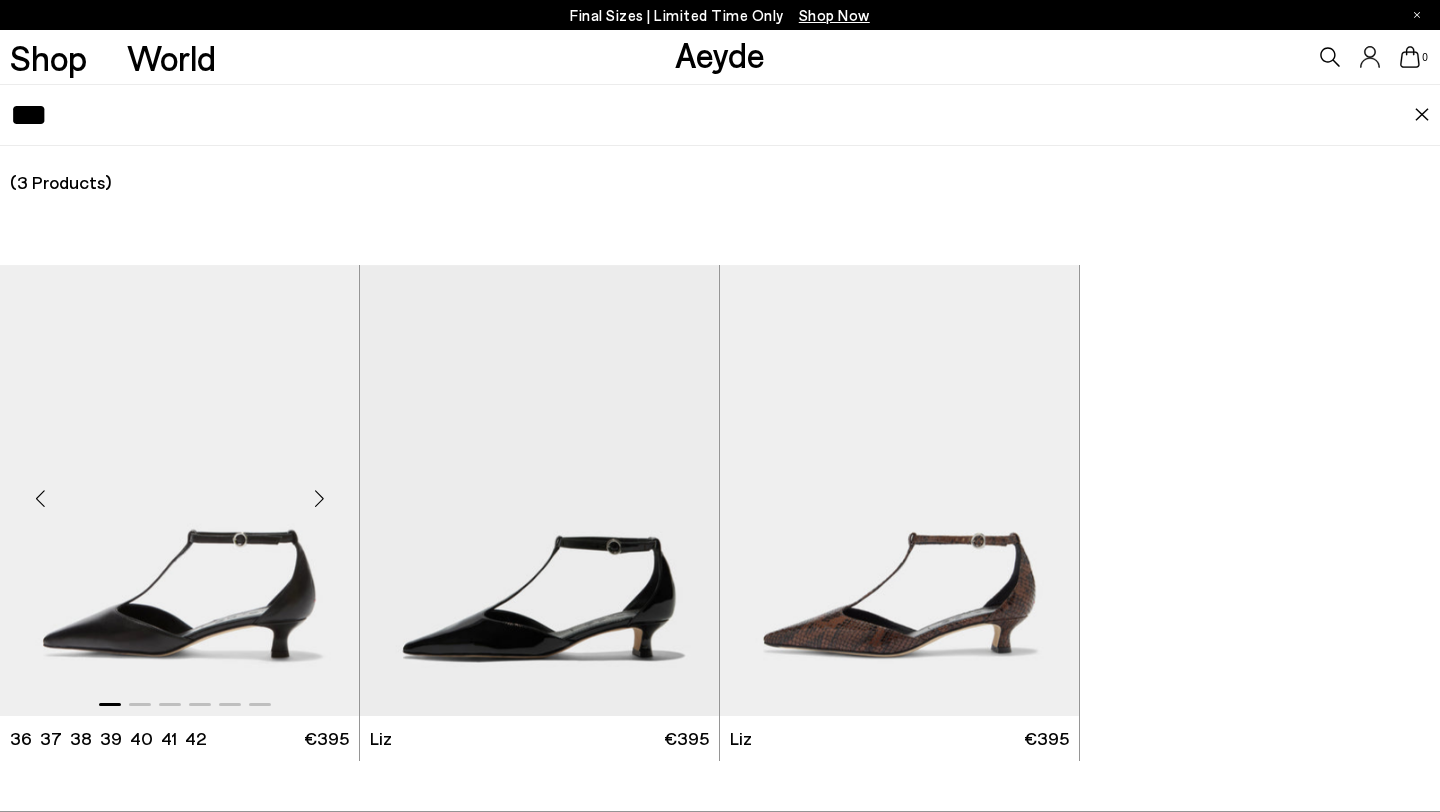 click at bounding box center (179, 490) 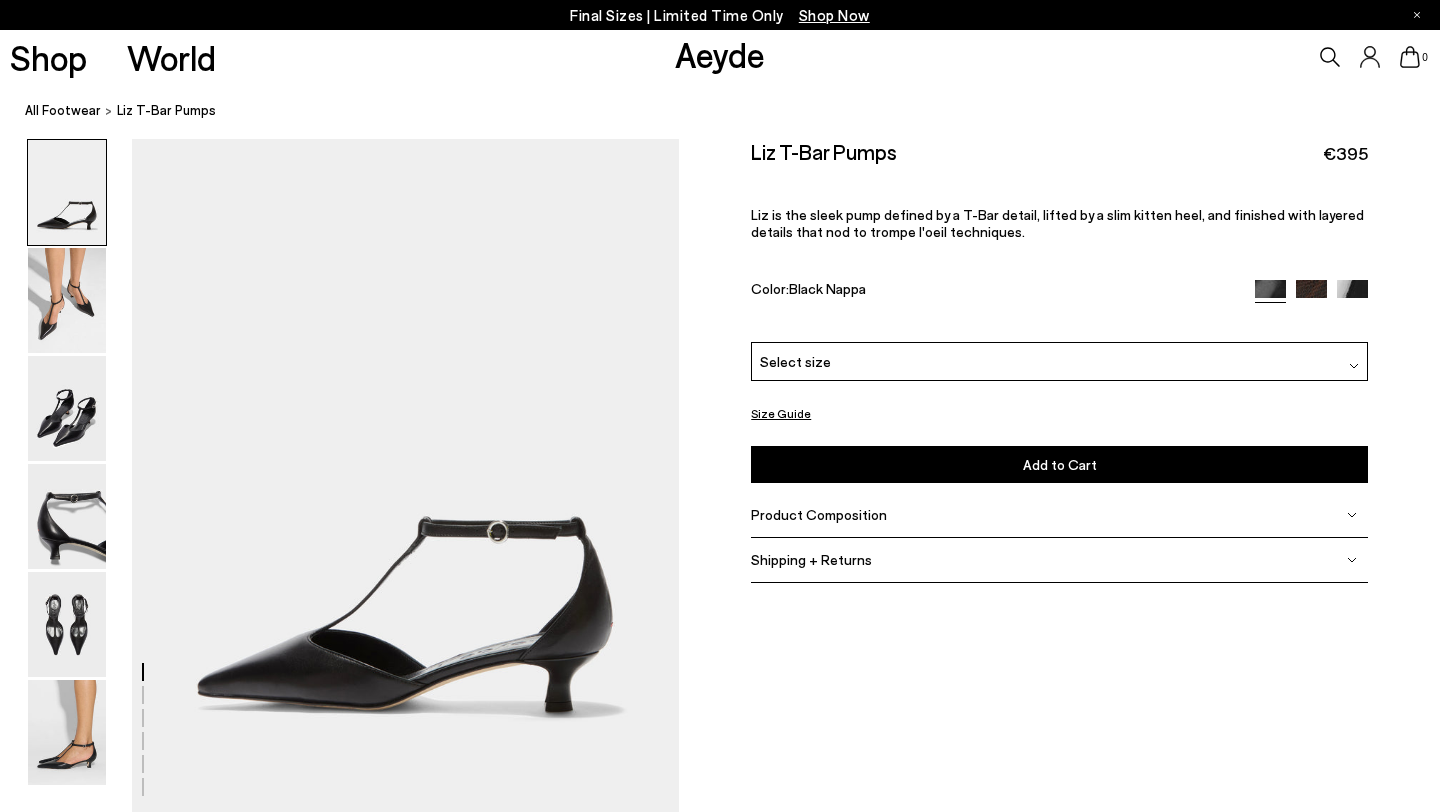 scroll, scrollTop: 0, scrollLeft: 0, axis: both 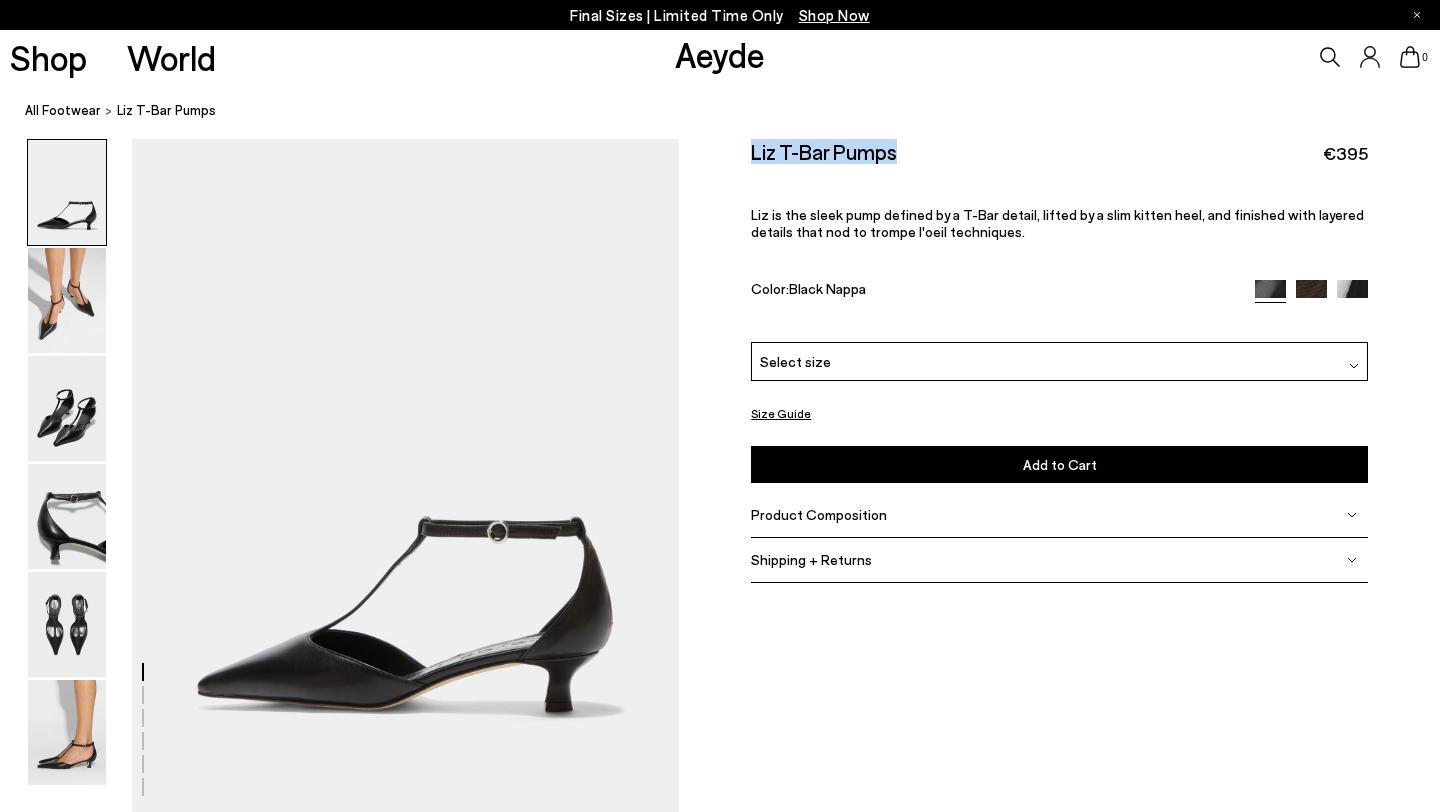 drag, startPoint x: 905, startPoint y: 156, endPoint x: 748, endPoint y: 163, distance: 157.15598 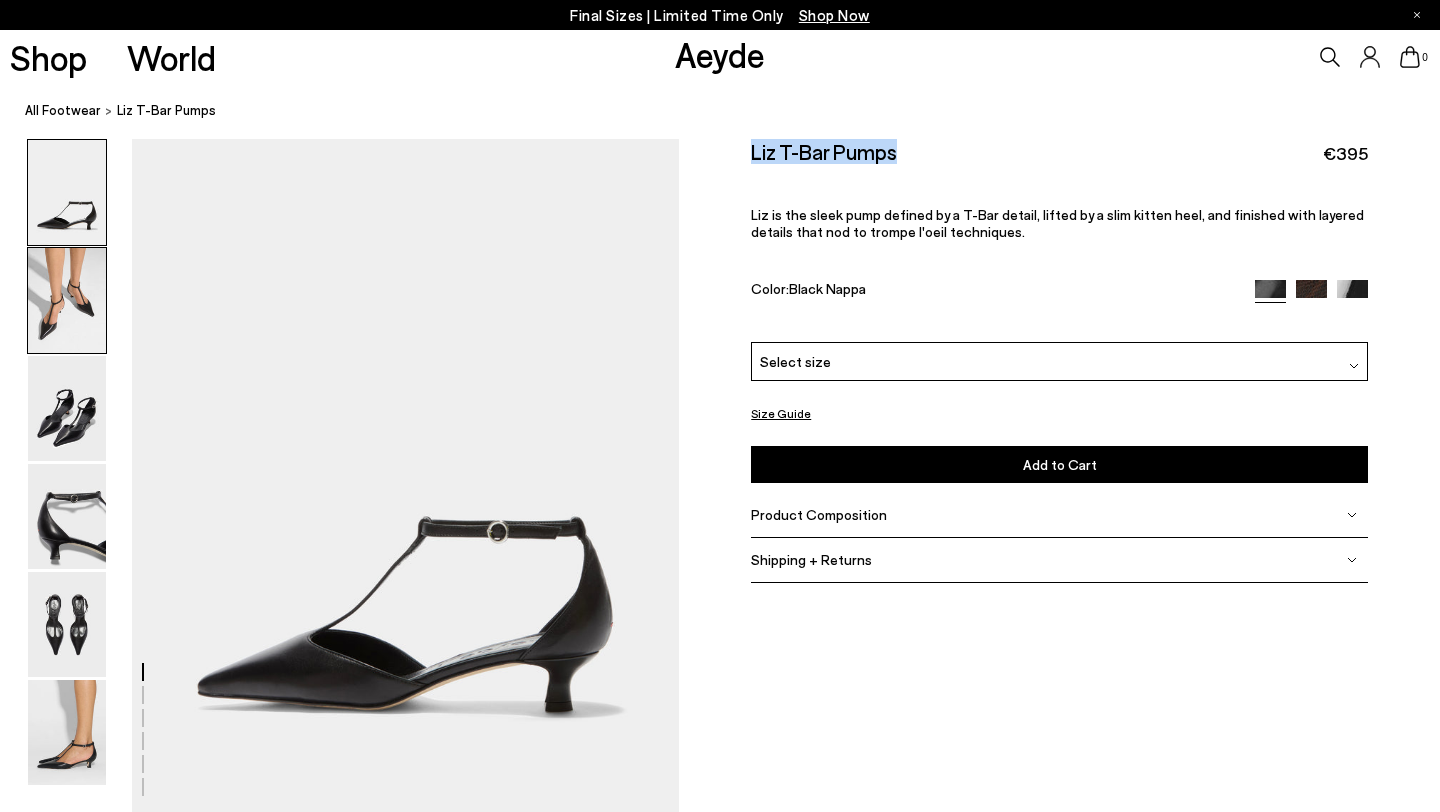 click at bounding box center [67, 300] 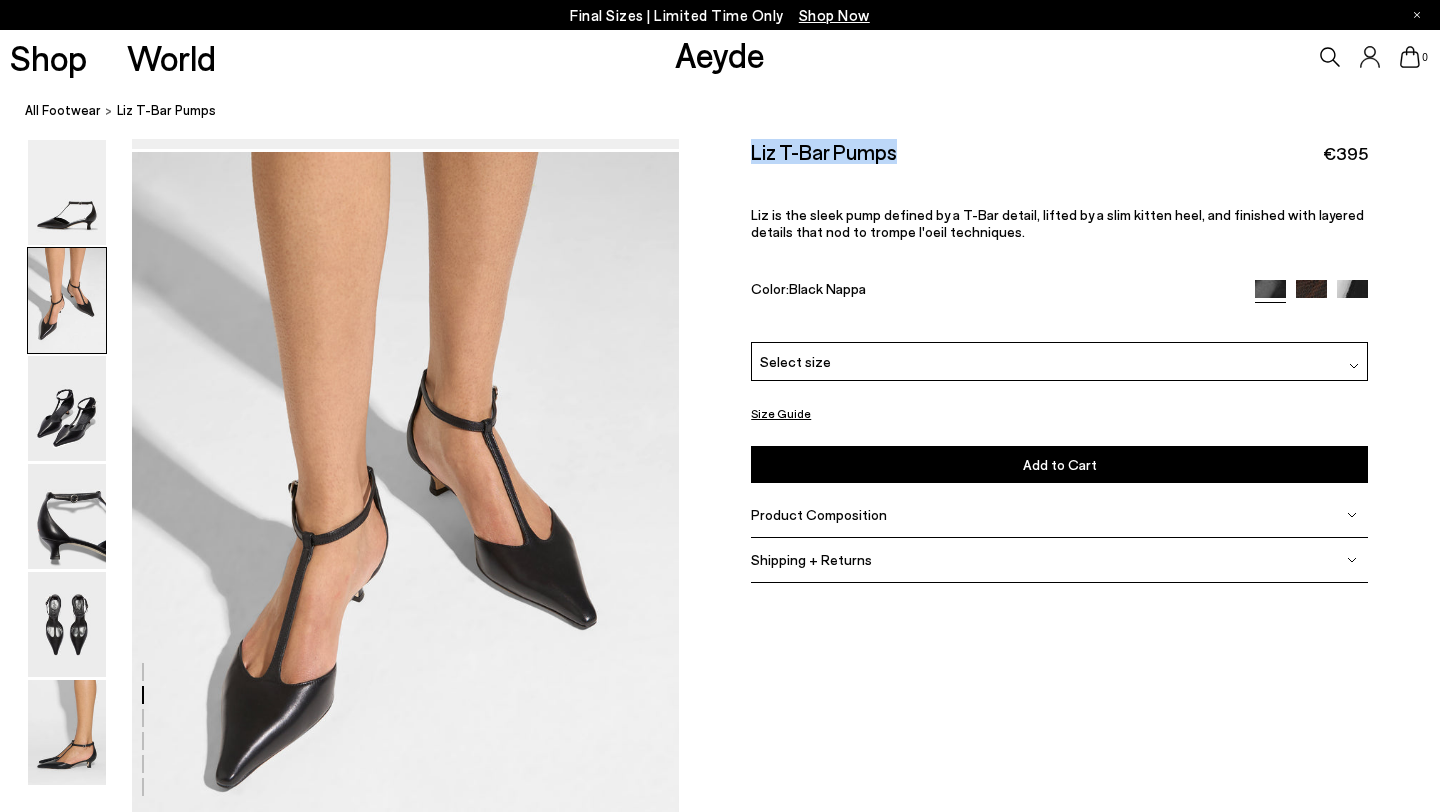 scroll, scrollTop: 678, scrollLeft: 0, axis: vertical 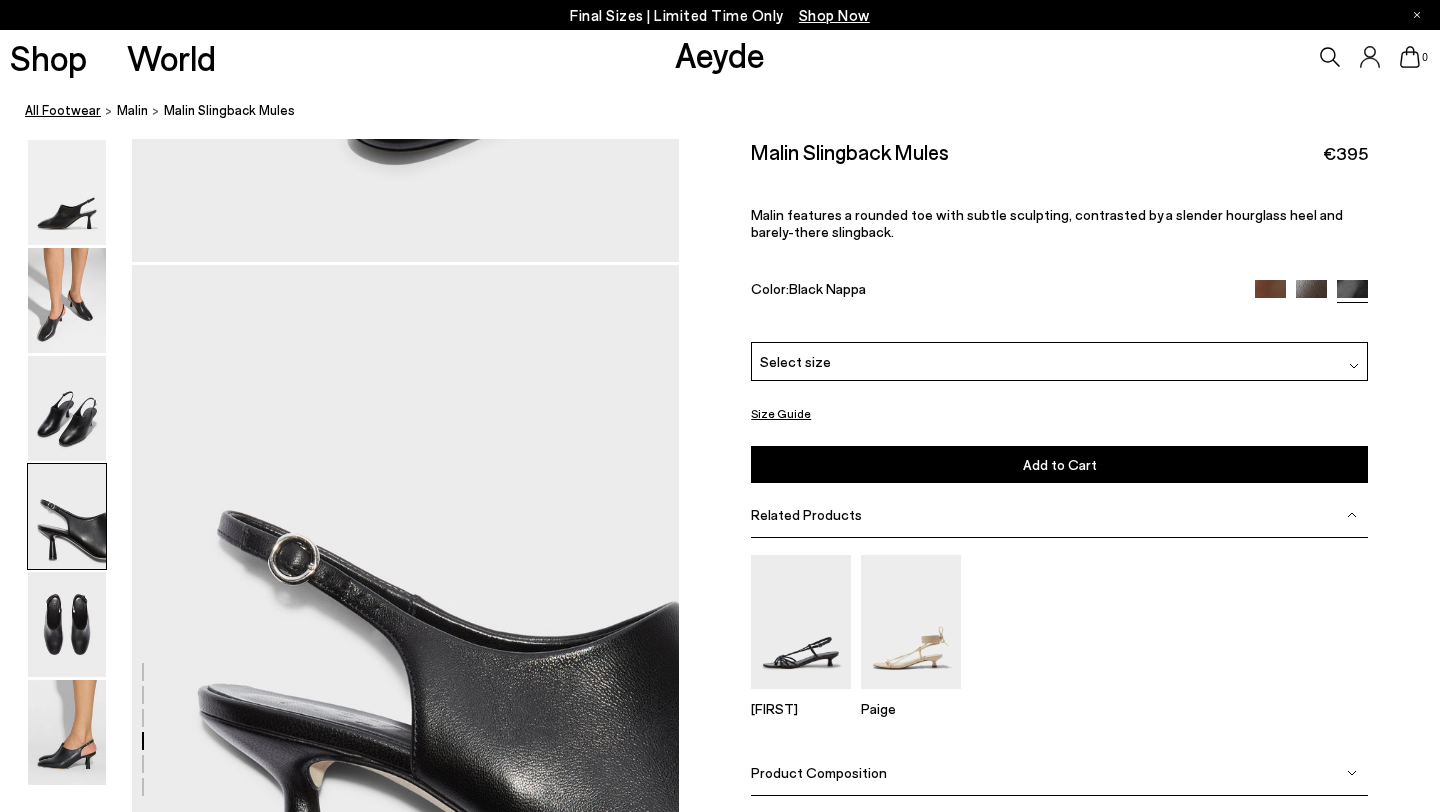 click on "All Footwear" at bounding box center (63, 110) 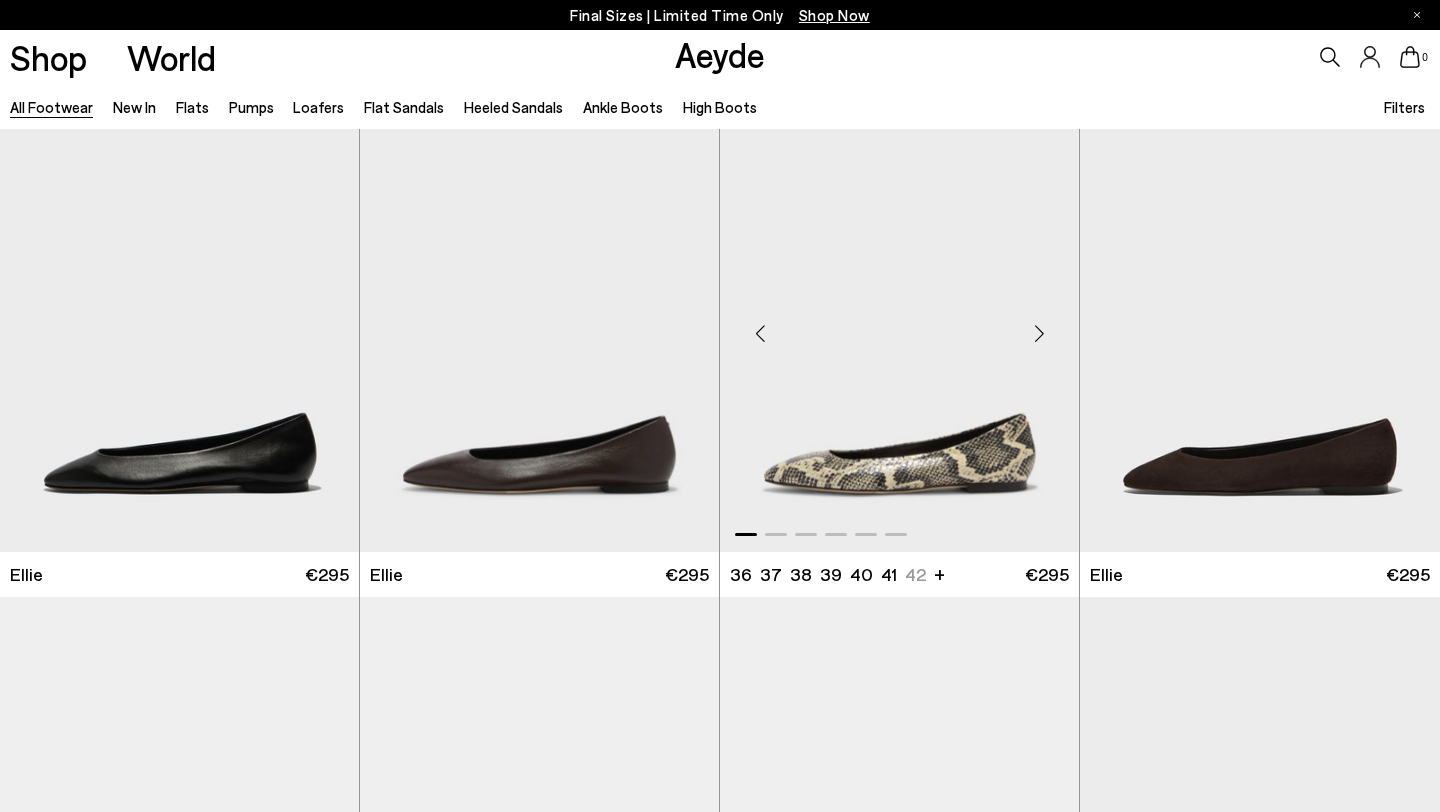 scroll, scrollTop: 0, scrollLeft: 0, axis: both 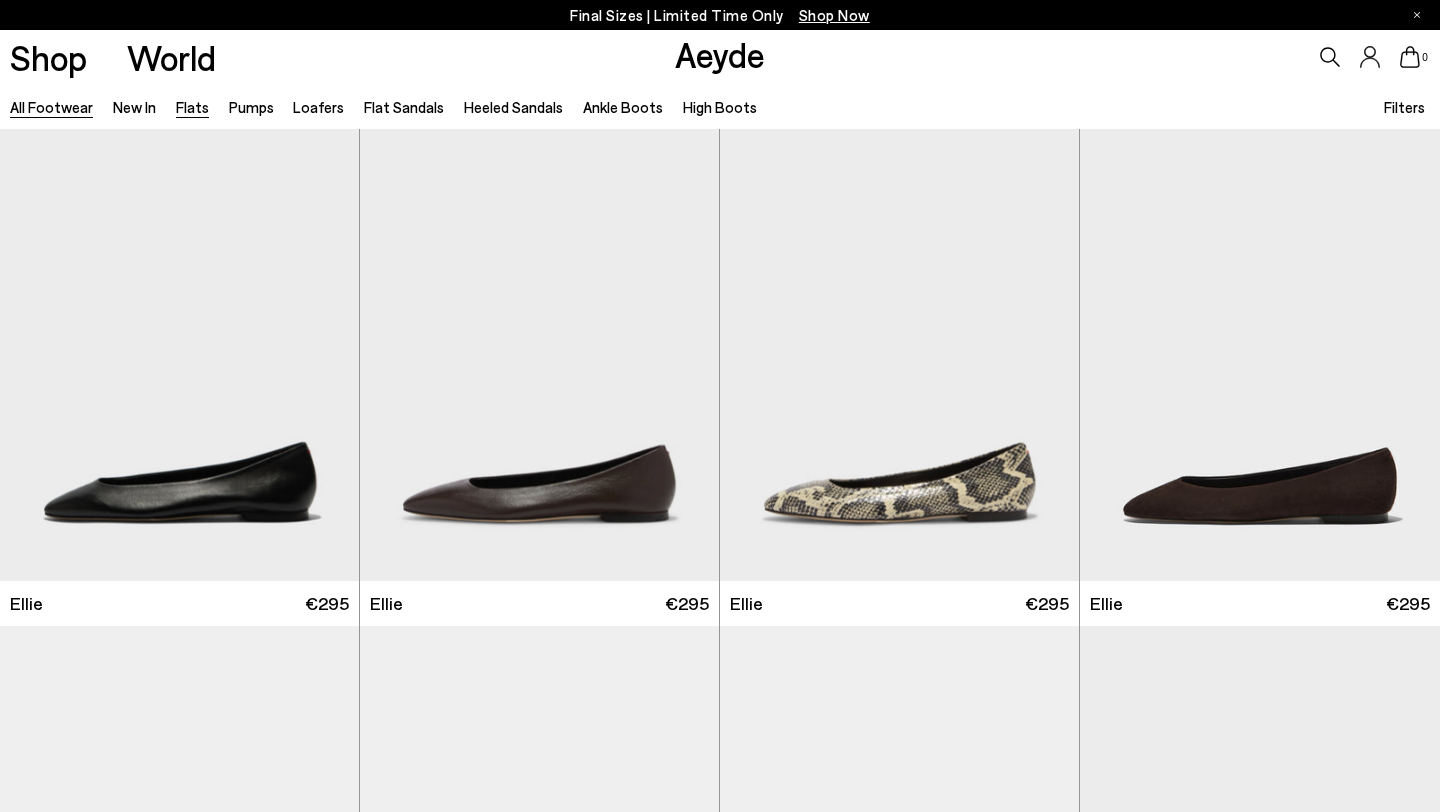 click on "Flats" at bounding box center (192, 107) 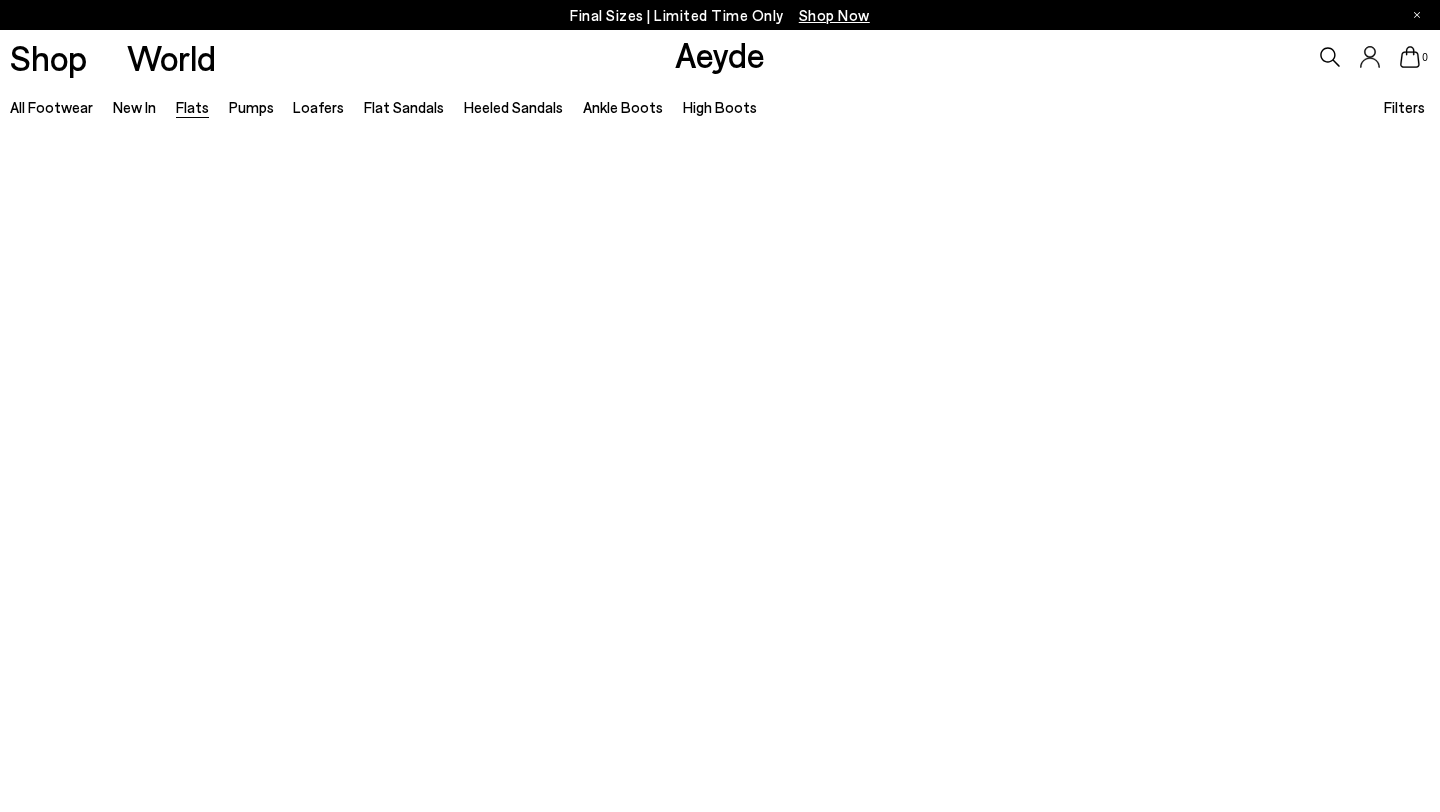 scroll, scrollTop: 0, scrollLeft: 0, axis: both 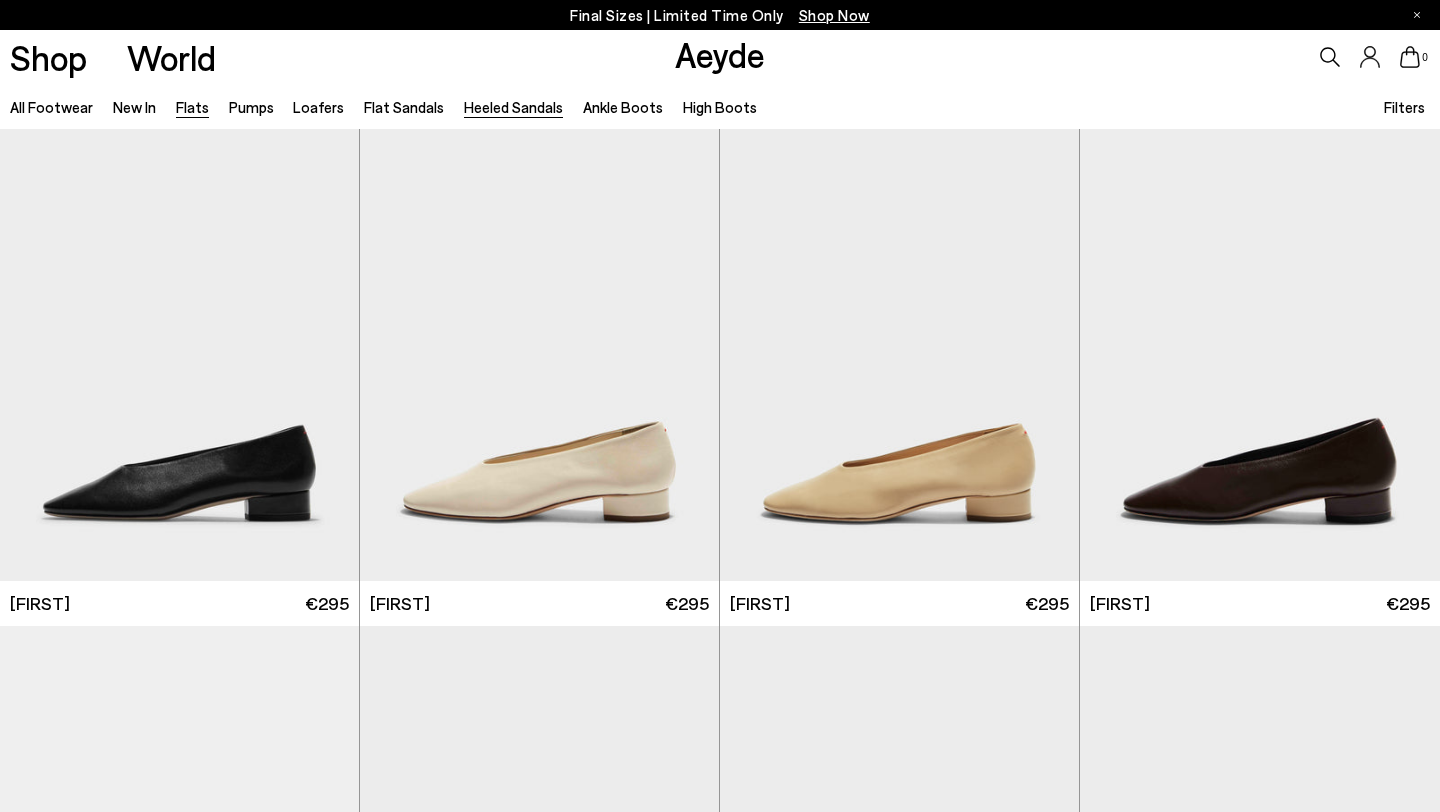 click on "Heeled Sandals" at bounding box center (513, 107) 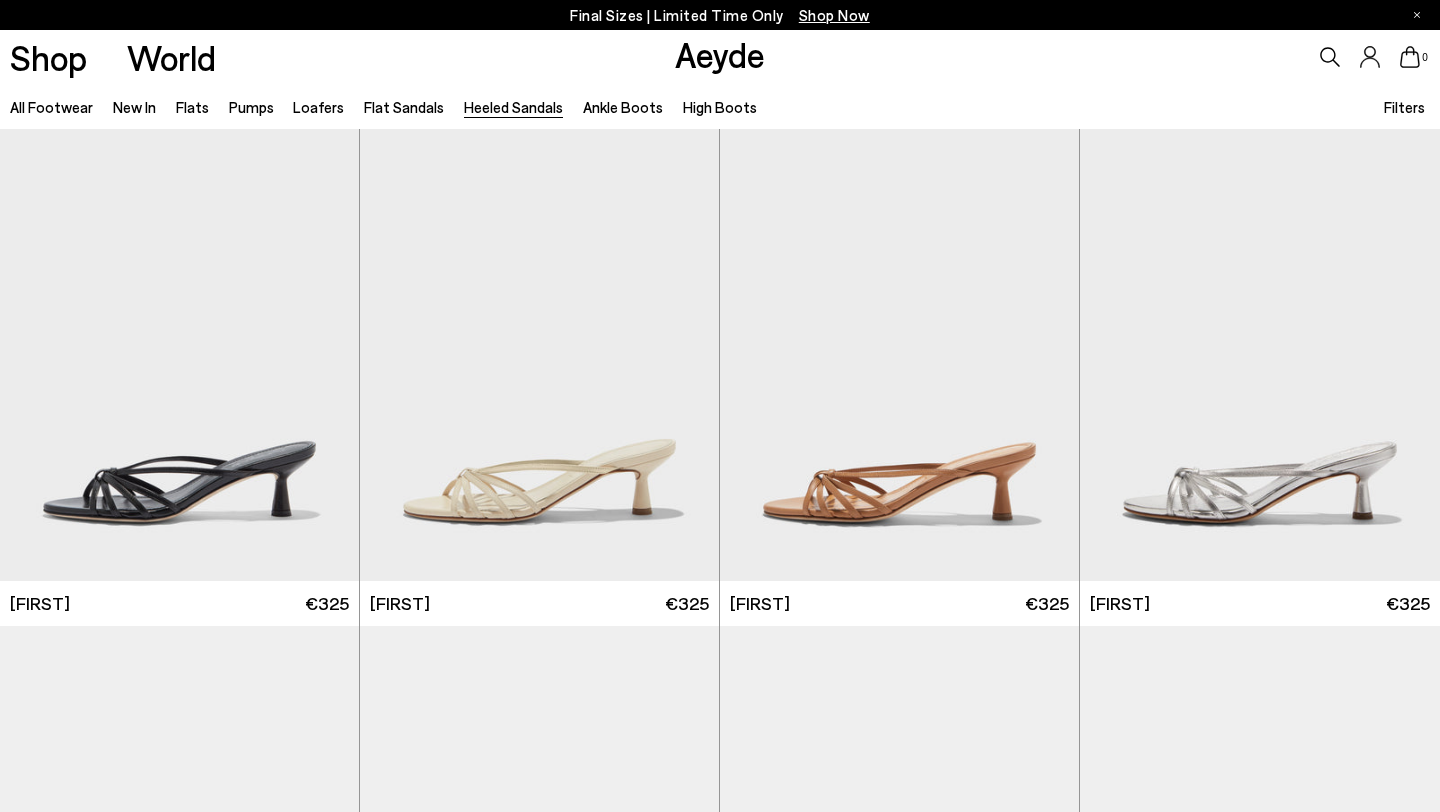 scroll, scrollTop: 0, scrollLeft: 0, axis: both 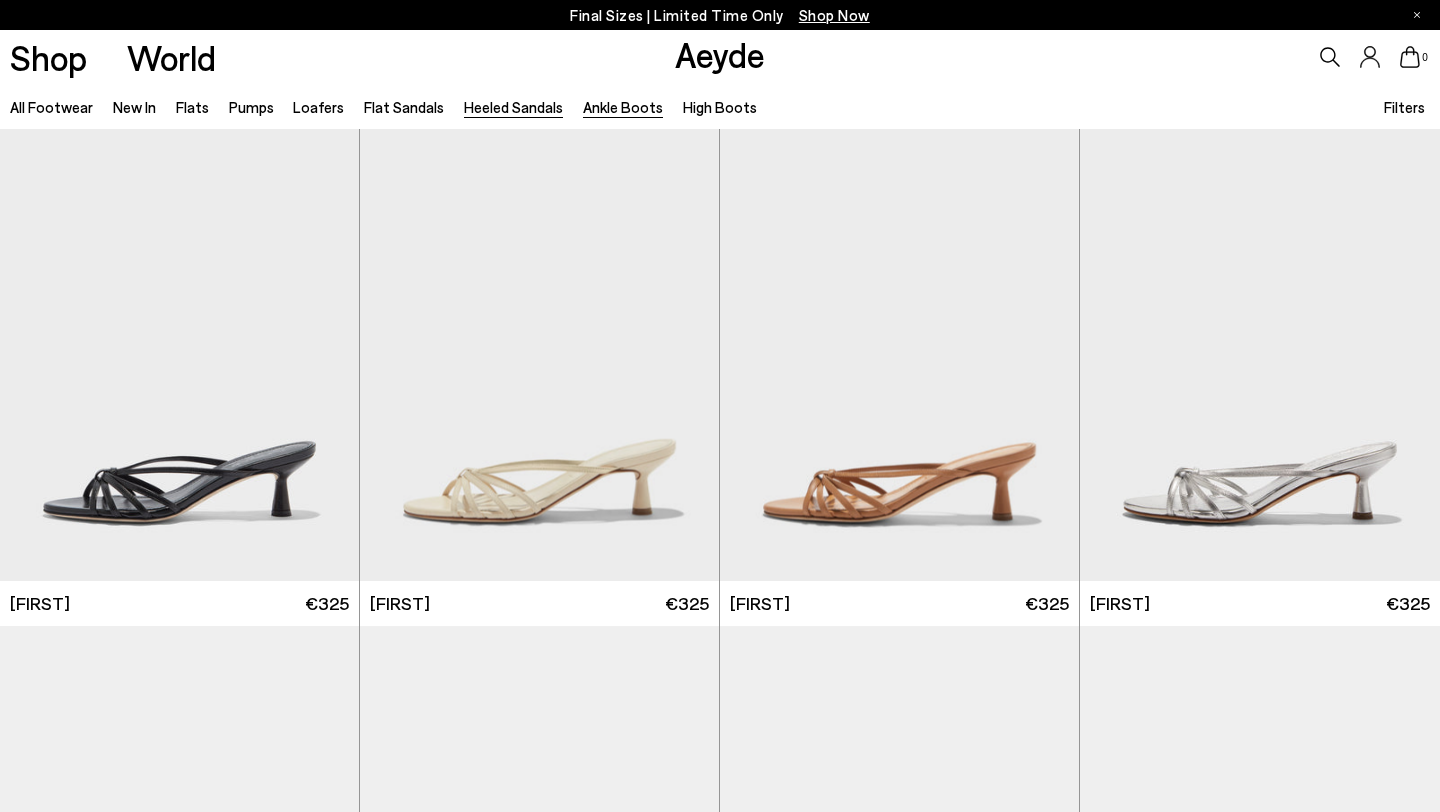 click on "Ankle Boots" at bounding box center (623, 107) 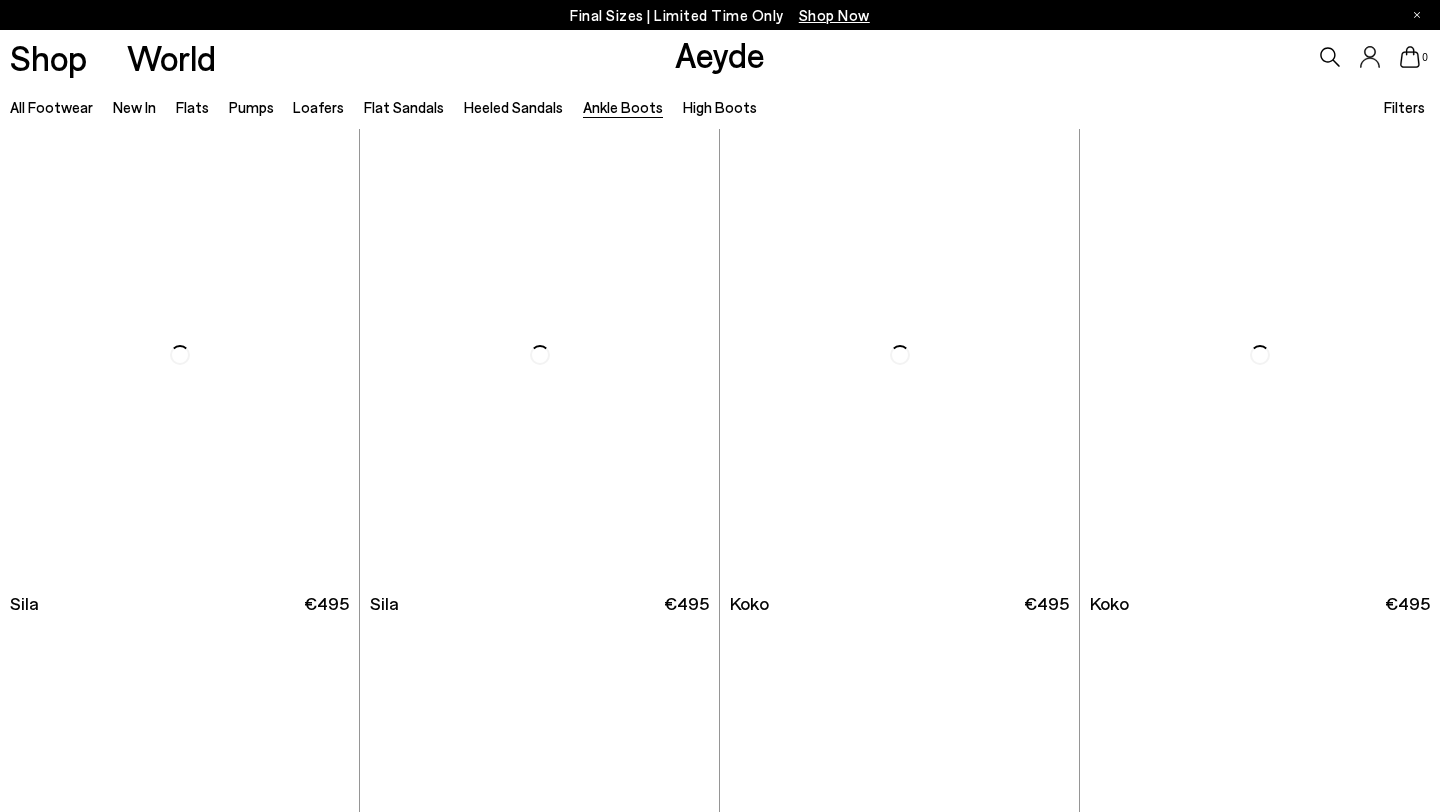 scroll, scrollTop: 0, scrollLeft: 0, axis: both 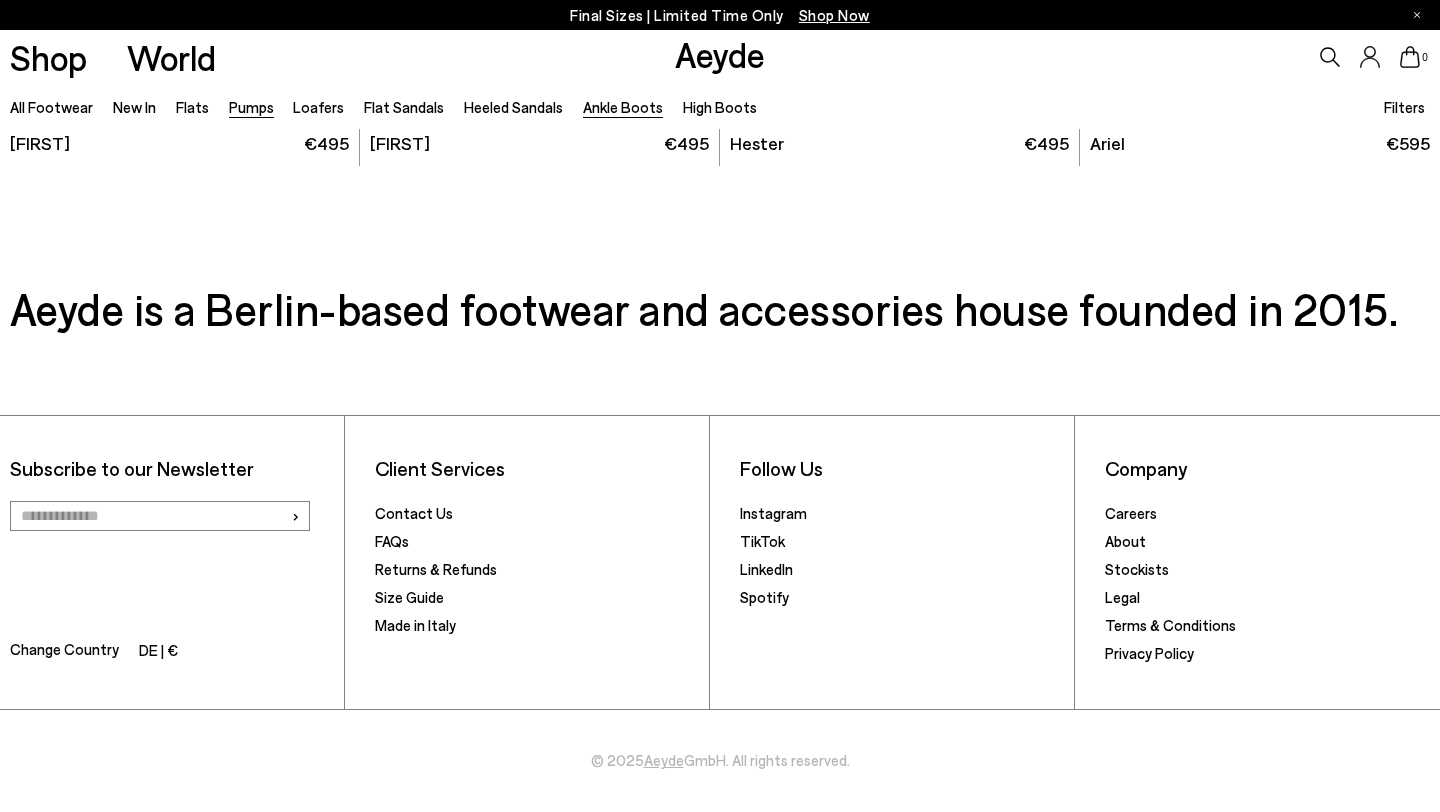 click on "Pumps" at bounding box center (251, 107) 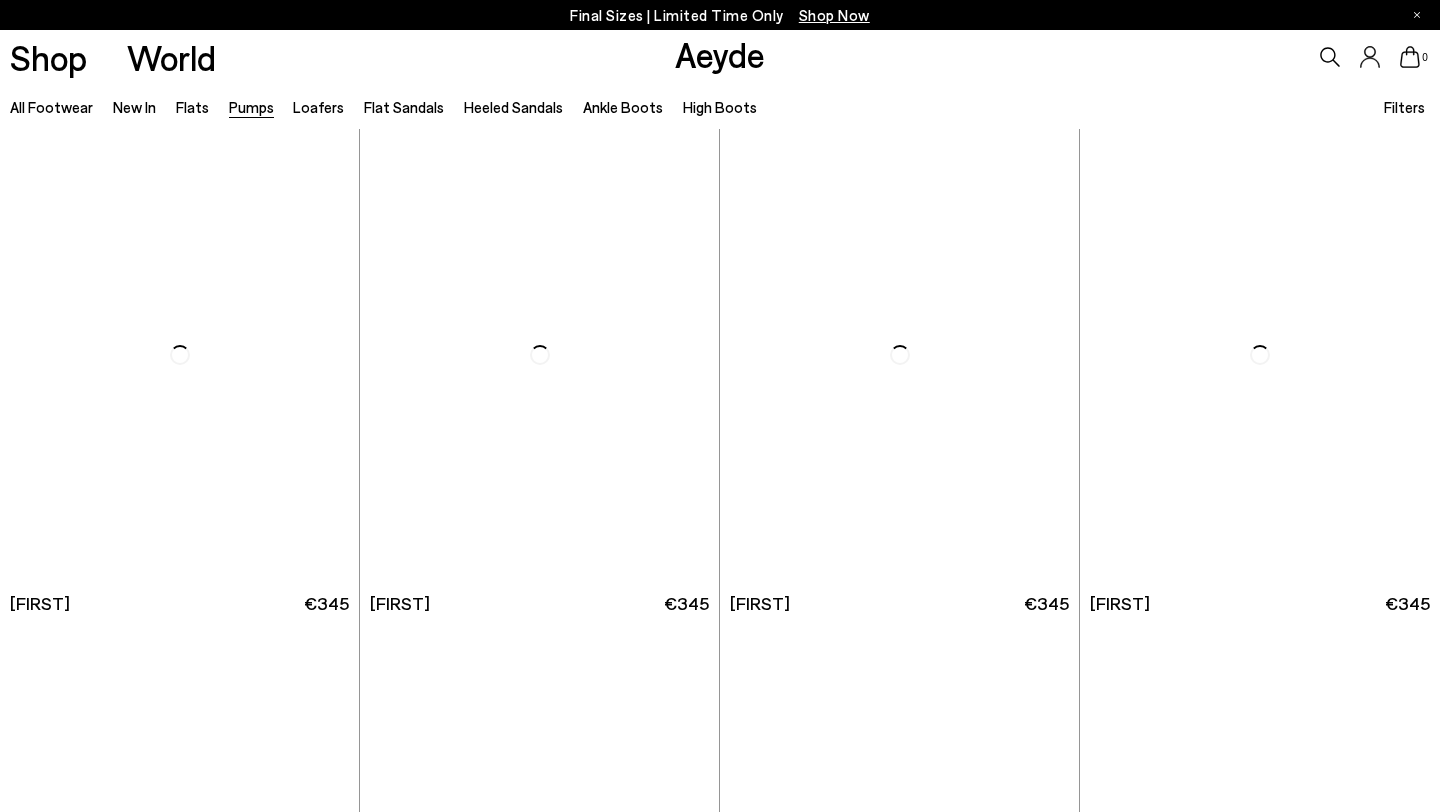 scroll, scrollTop: 0, scrollLeft: 0, axis: both 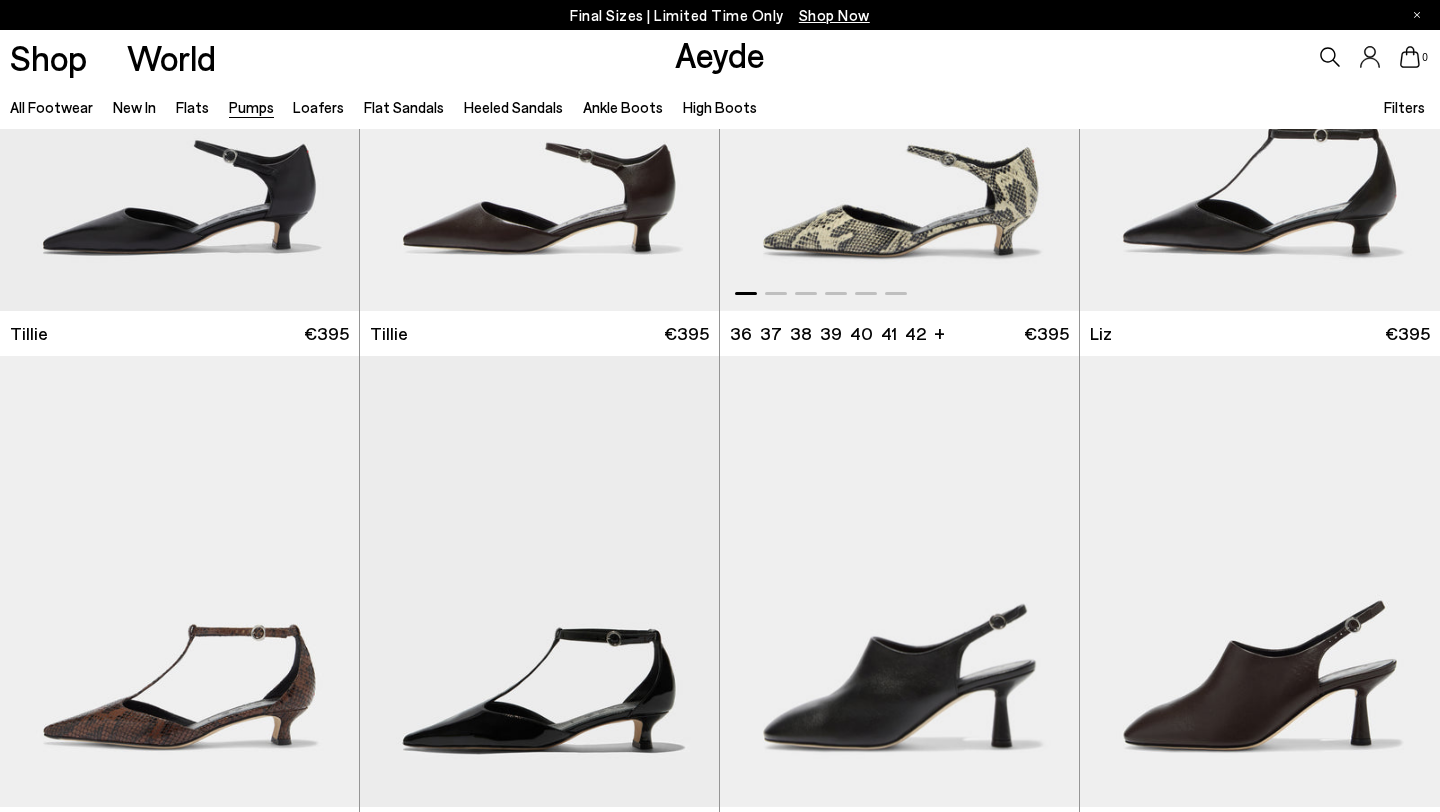 click at bounding box center (899, 85) 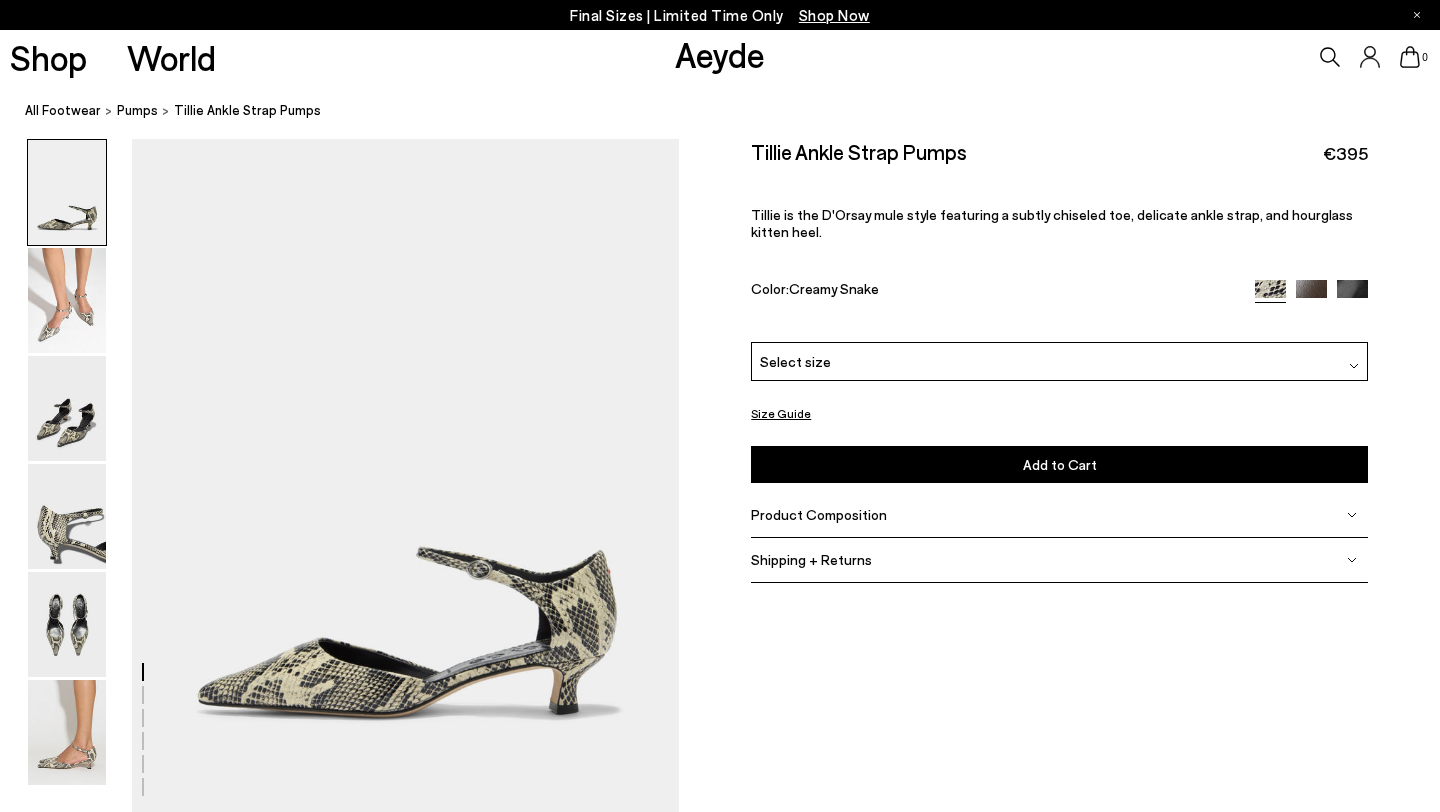 scroll, scrollTop: 0, scrollLeft: 0, axis: both 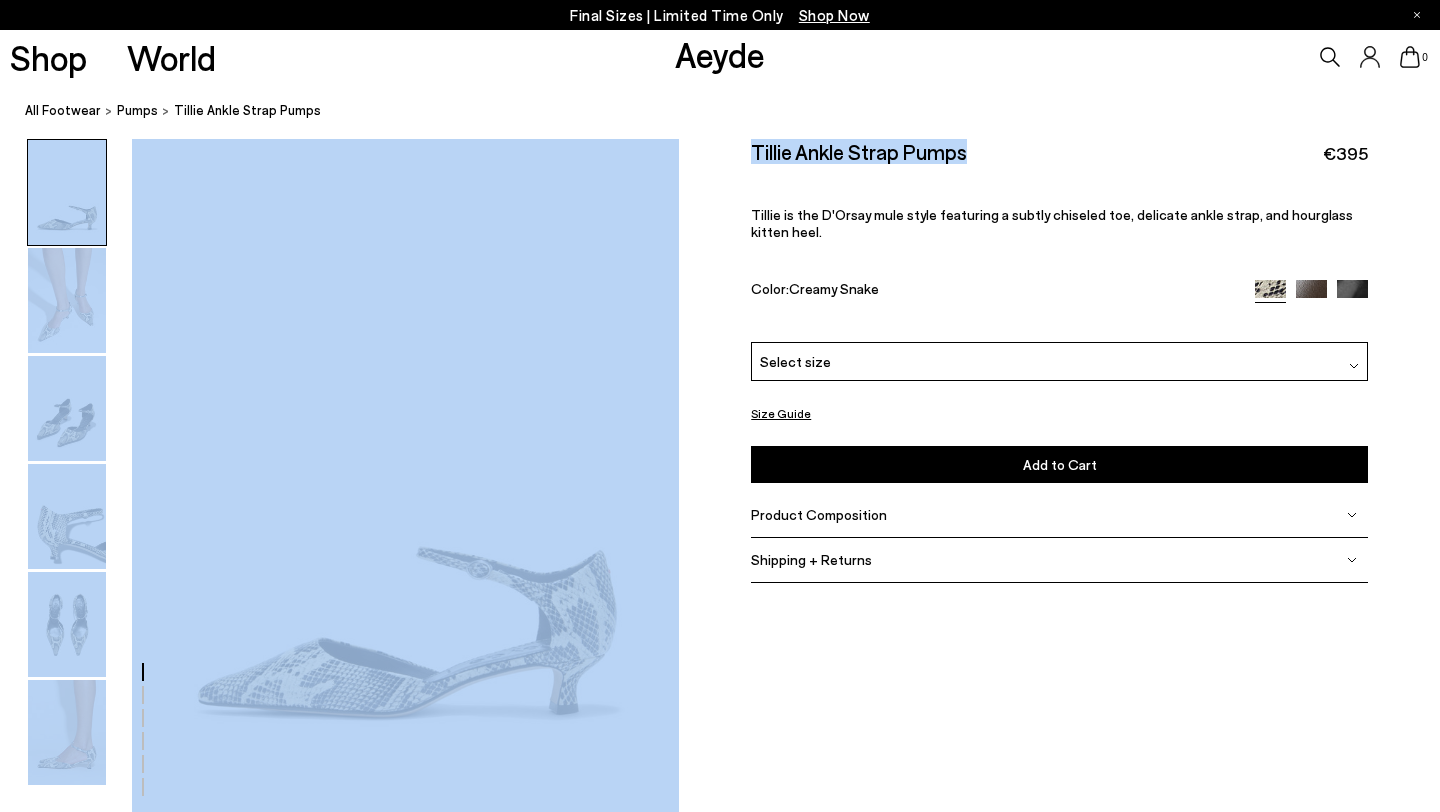 drag, startPoint x: 742, startPoint y: 138, endPoint x: 1019, endPoint y: 155, distance: 277.52118 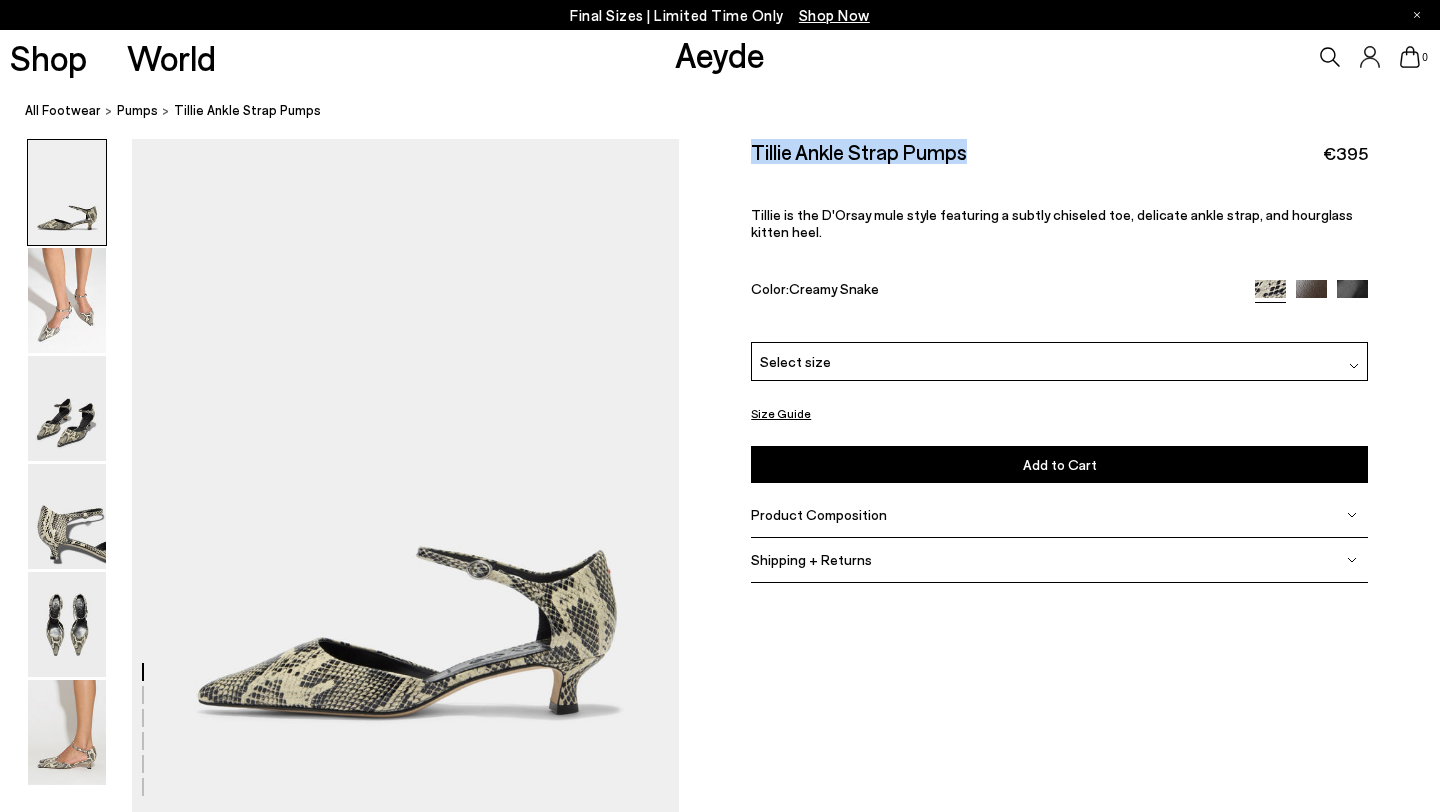 drag, startPoint x: 747, startPoint y: 150, endPoint x: 970, endPoint y: 150, distance: 223 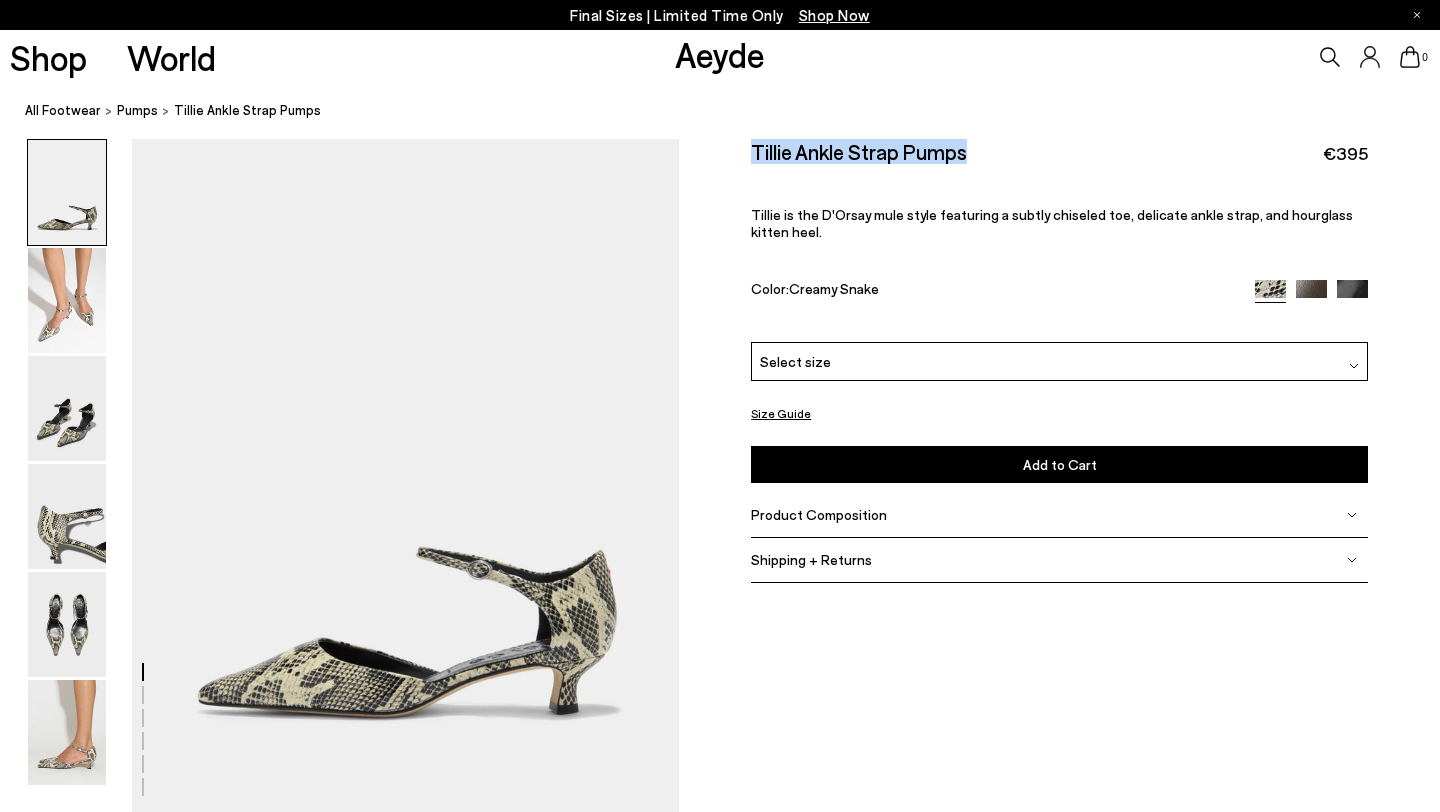 click on "Tillie Ankle Strap Pumps
€395" at bounding box center (1059, 152) 